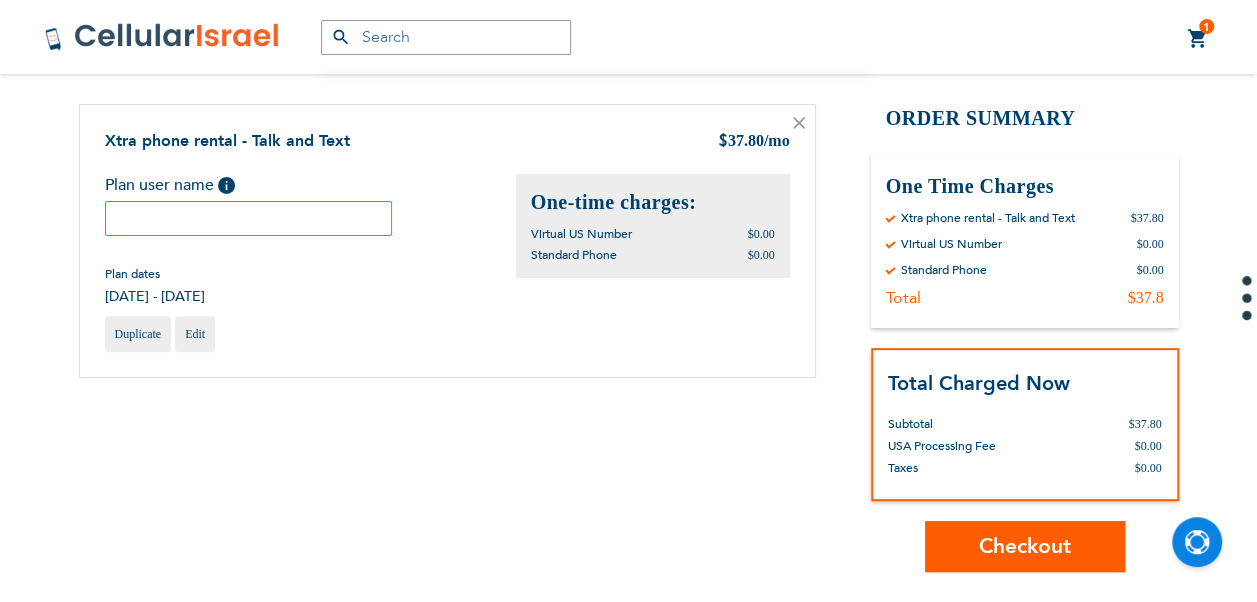 scroll, scrollTop: 200, scrollLeft: 0, axis: vertical 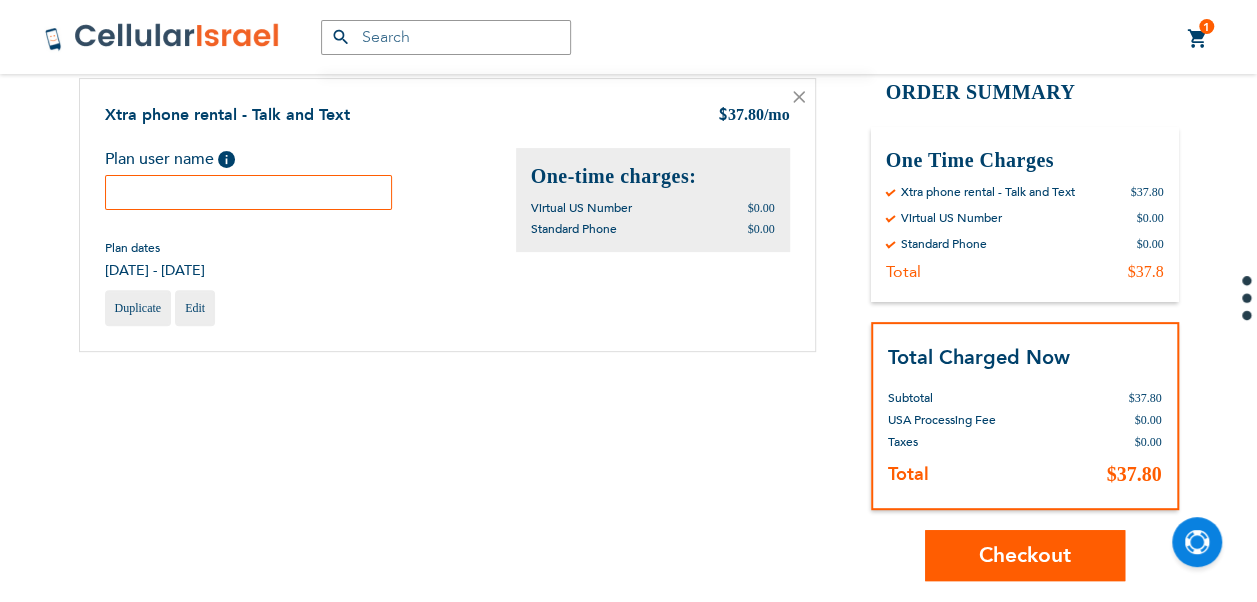 click at bounding box center [249, 192] 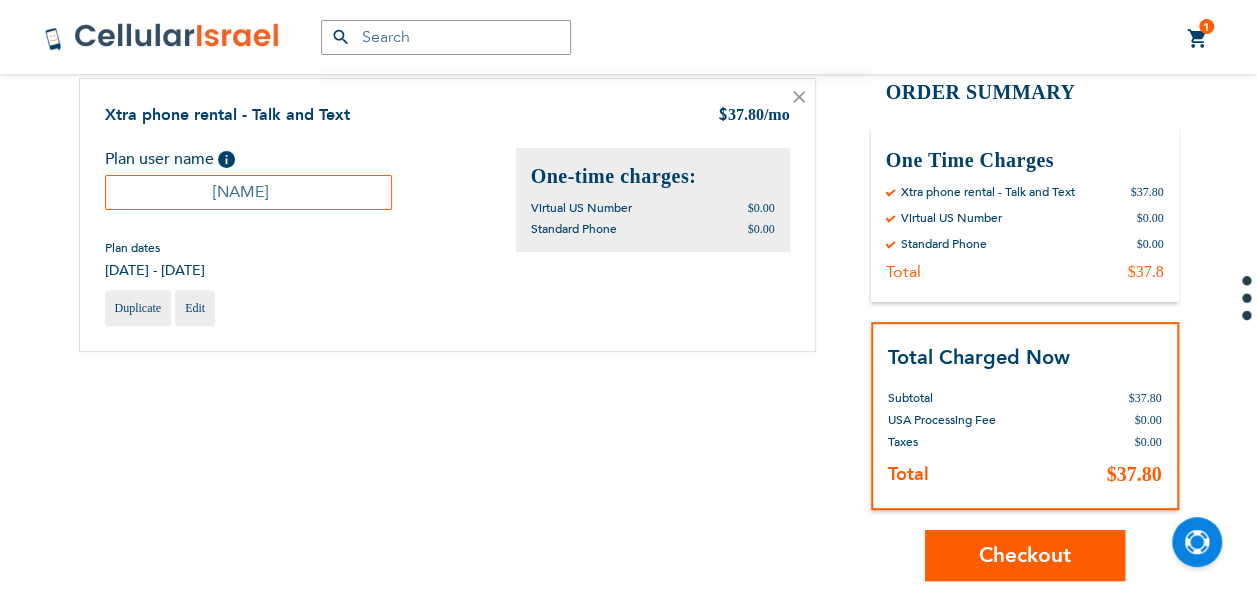 type on "[NAME]" 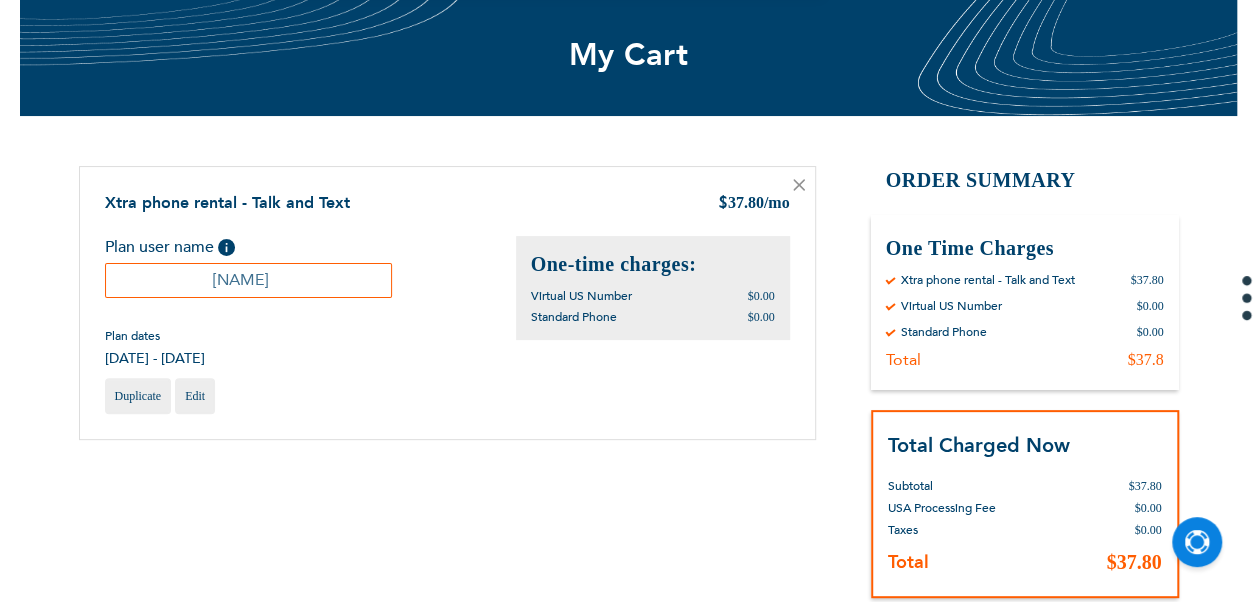 scroll, scrollTop: 0, scrollLeft: 0, axis: both 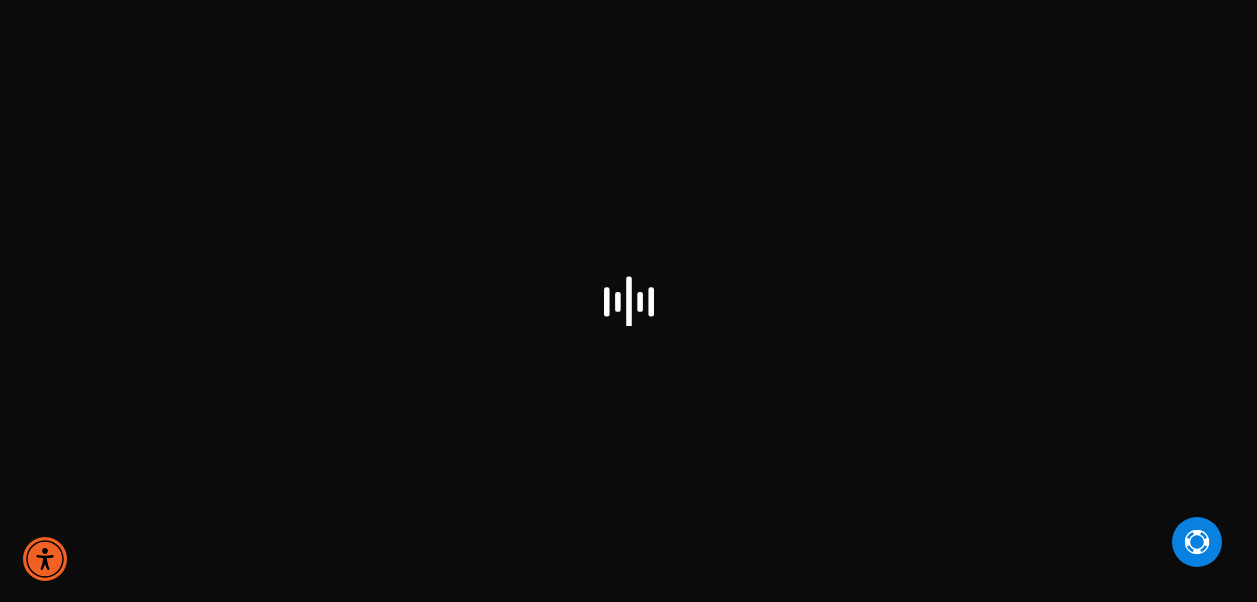 select on "US" 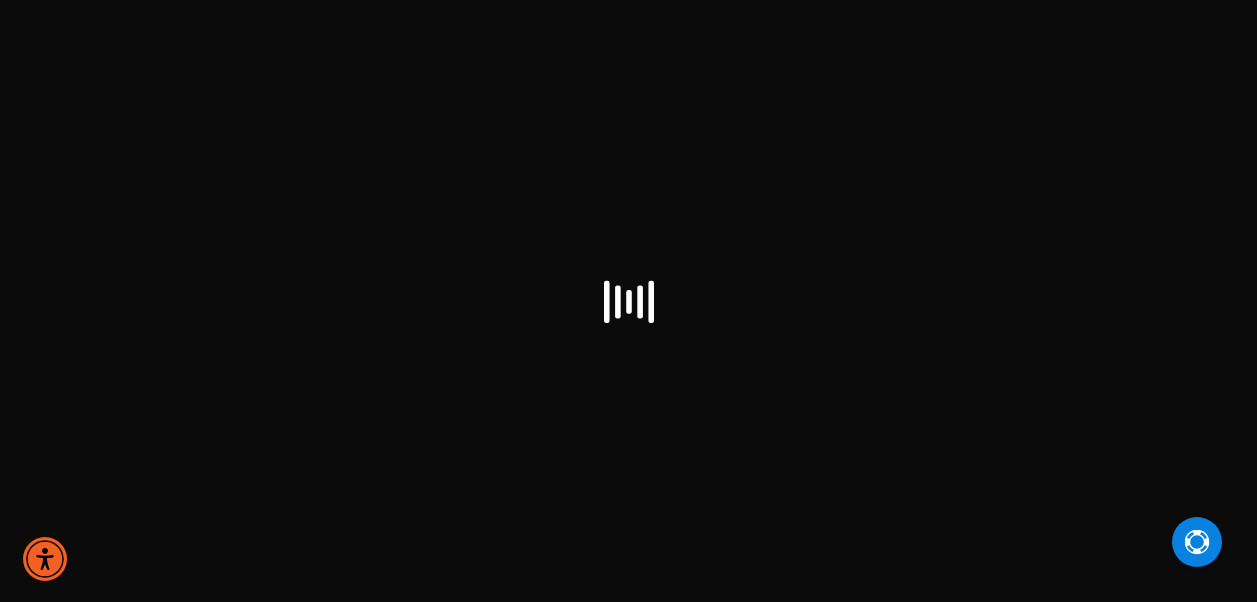select on "US" 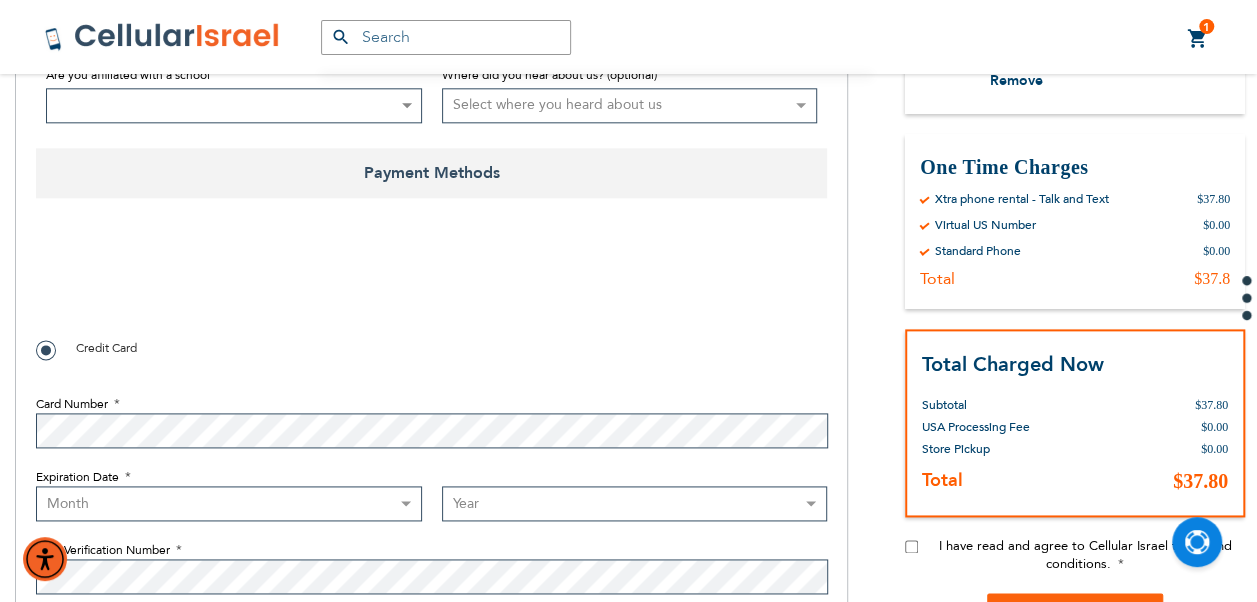 scroll, scrollTop: 1303, scrollLeft: 0, axis: vertical 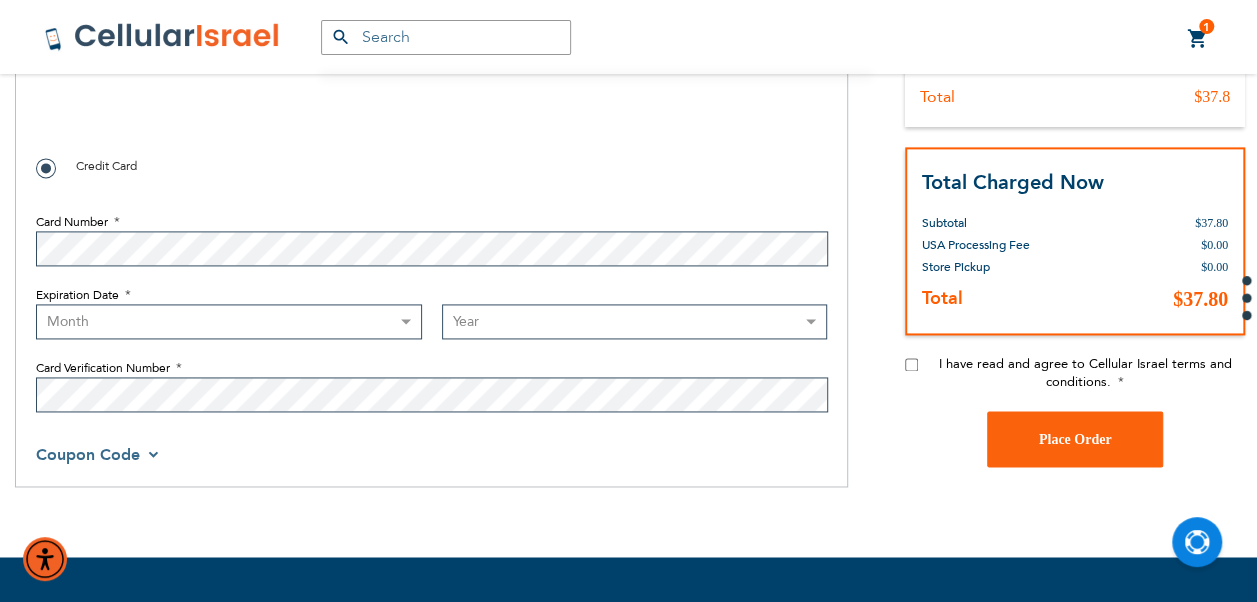 click on "I have read and agree to Cellular Israel terms and conditions." at bounding box center (911, 364) 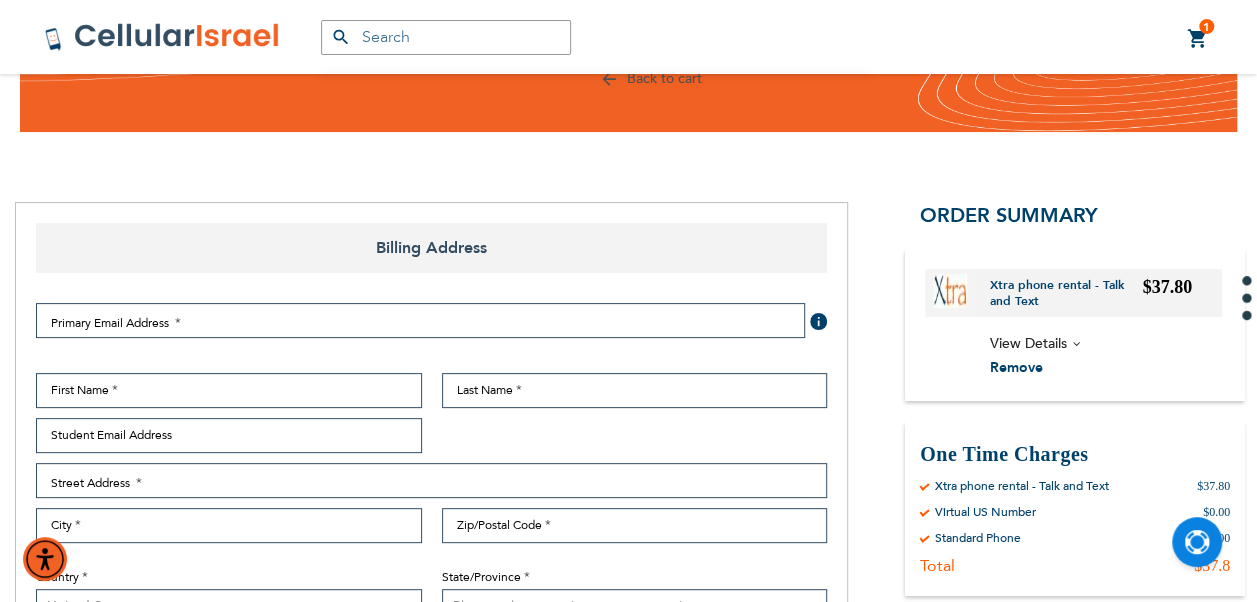 scroll, scrollTop: 200, scrollLeft: 0, axis: vertical 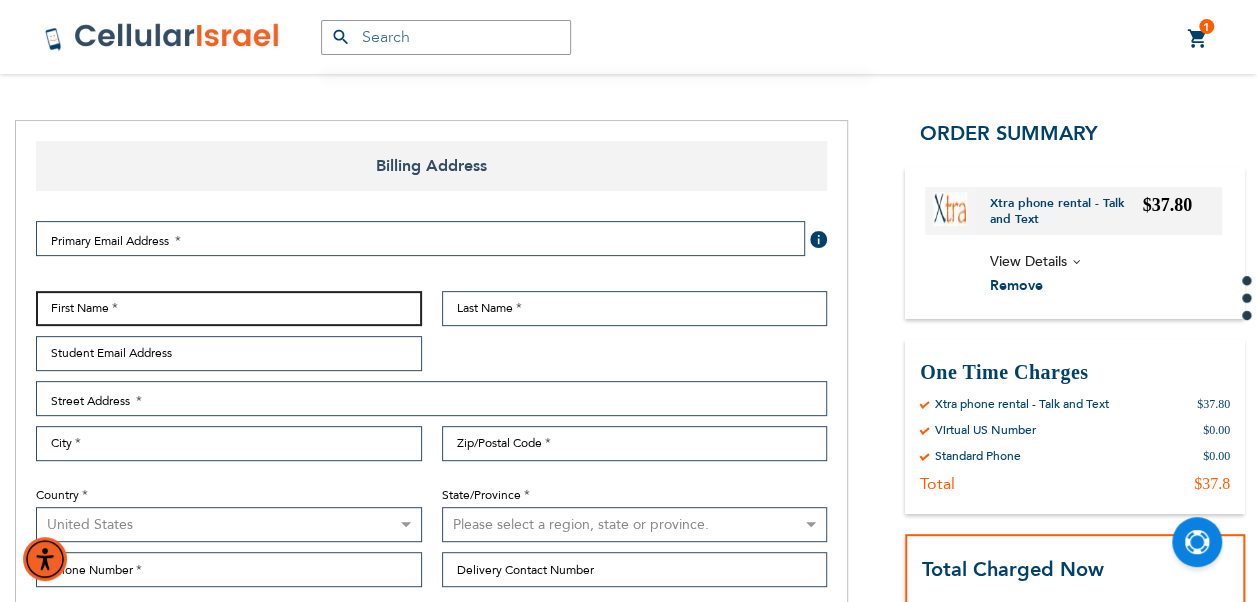 click on "First Name" at bounding box center [229, 308] 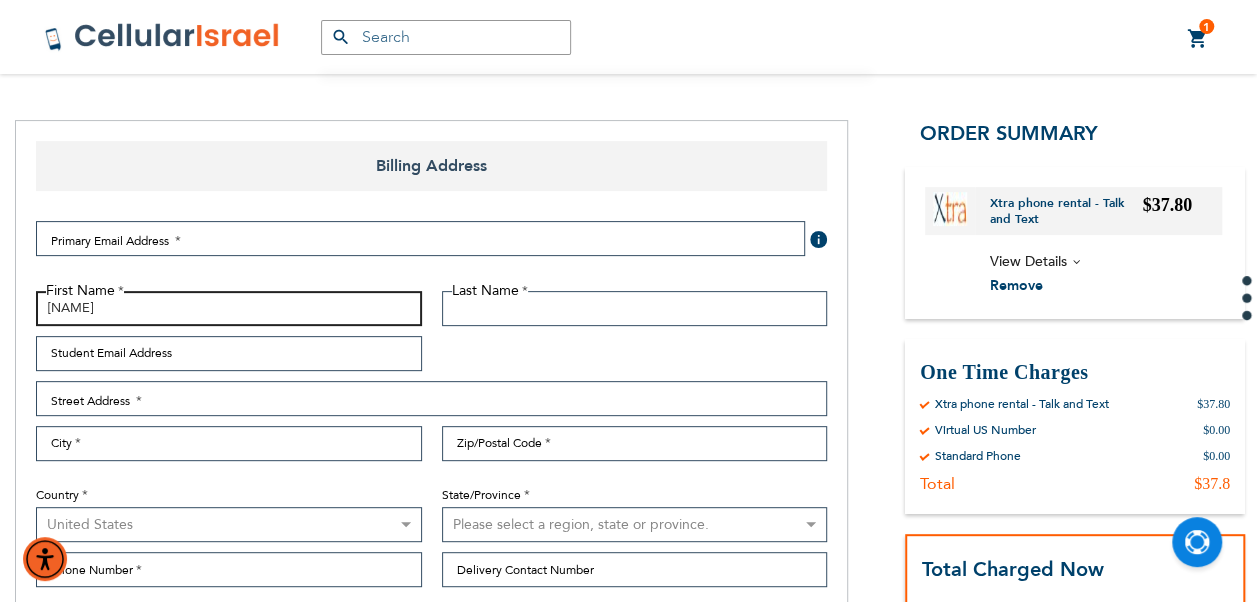 click on "[NAME]" at bounding box center [229, 308] 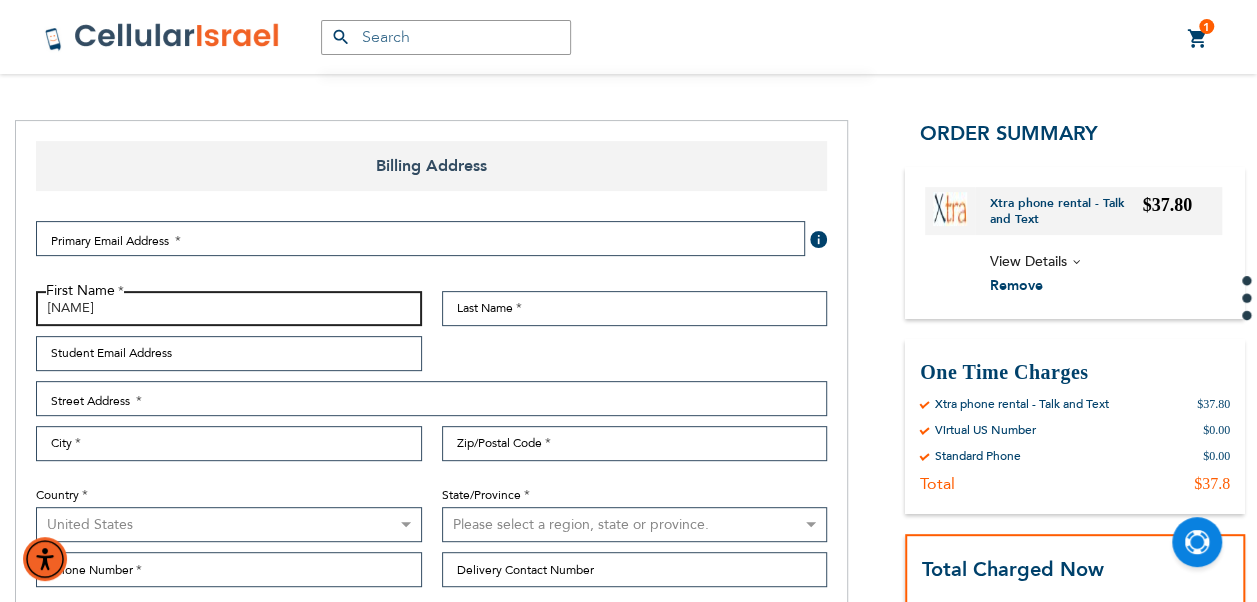 type on "[NAME]" 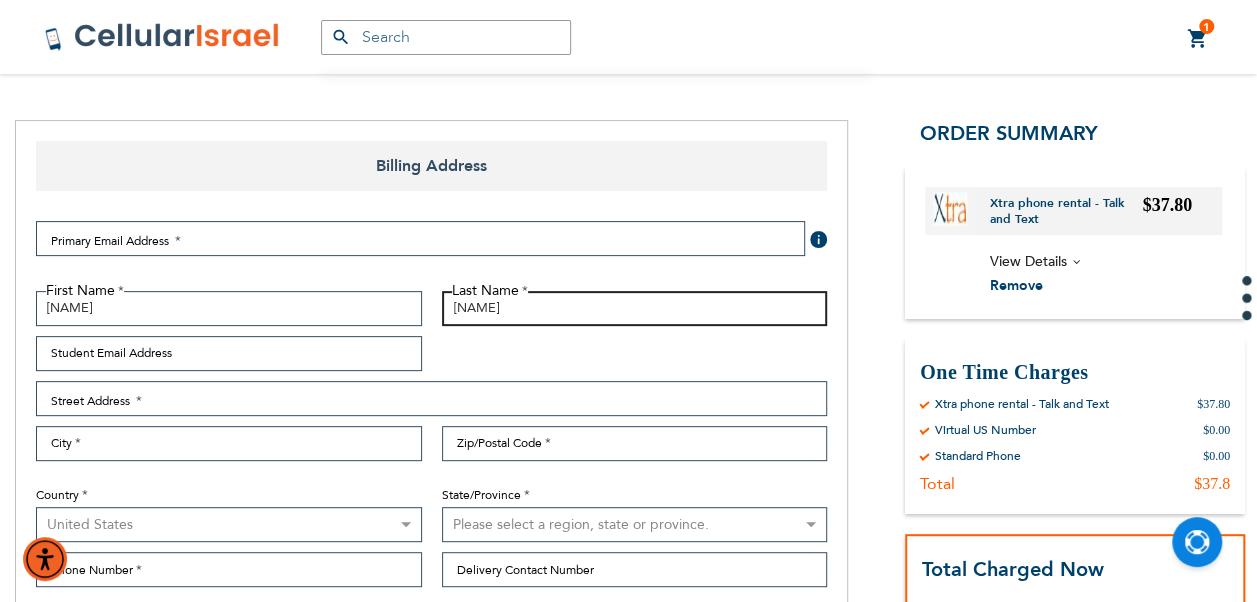 type on "[NAME]" 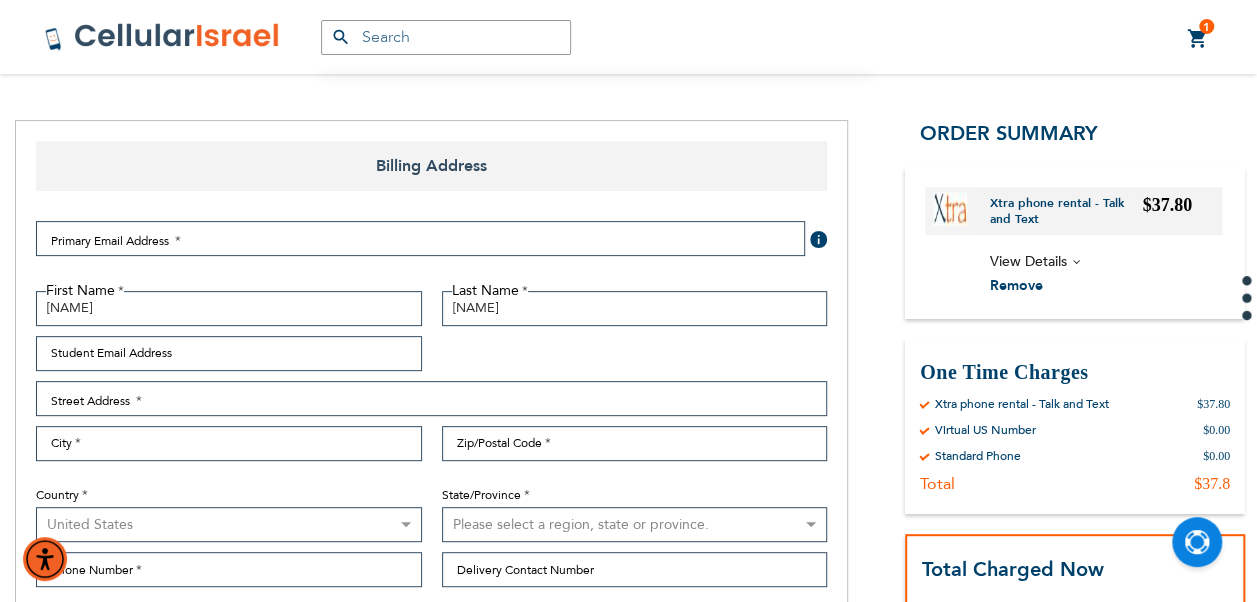 drag, startPoint x: 168, startPoint y: 215, endPoint x: 170, endPoint y: 226, distance: 11.18034 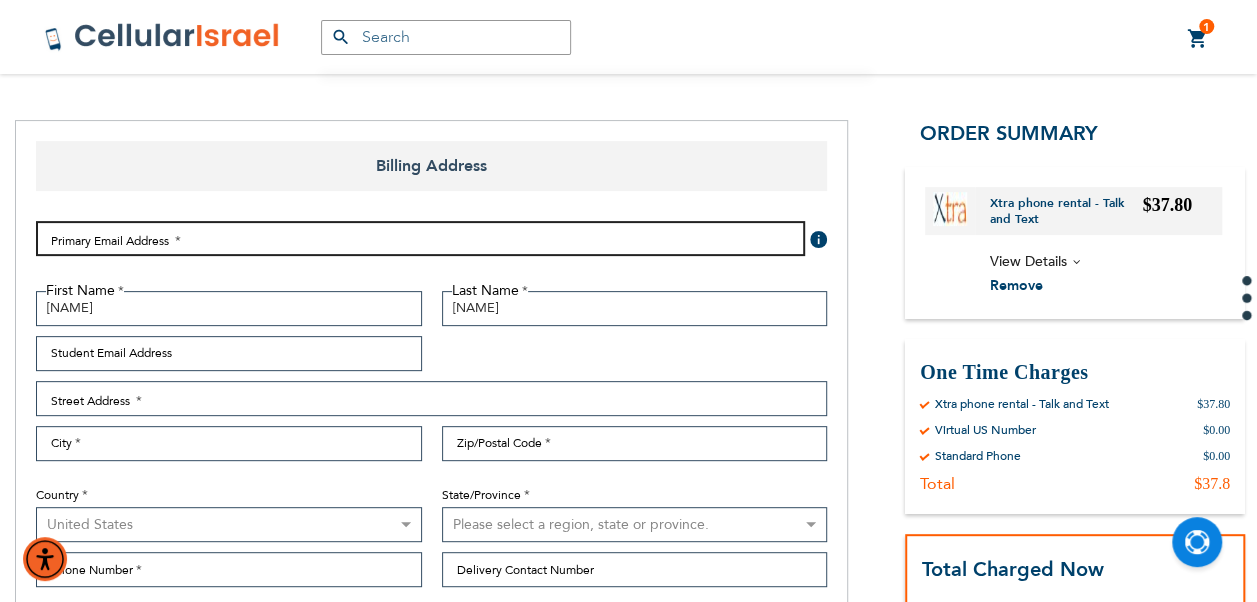 drag, startPoint x: 170, startPoint y: 244, endPoint x: 166, endPoint y: 231, distance: 13.601471 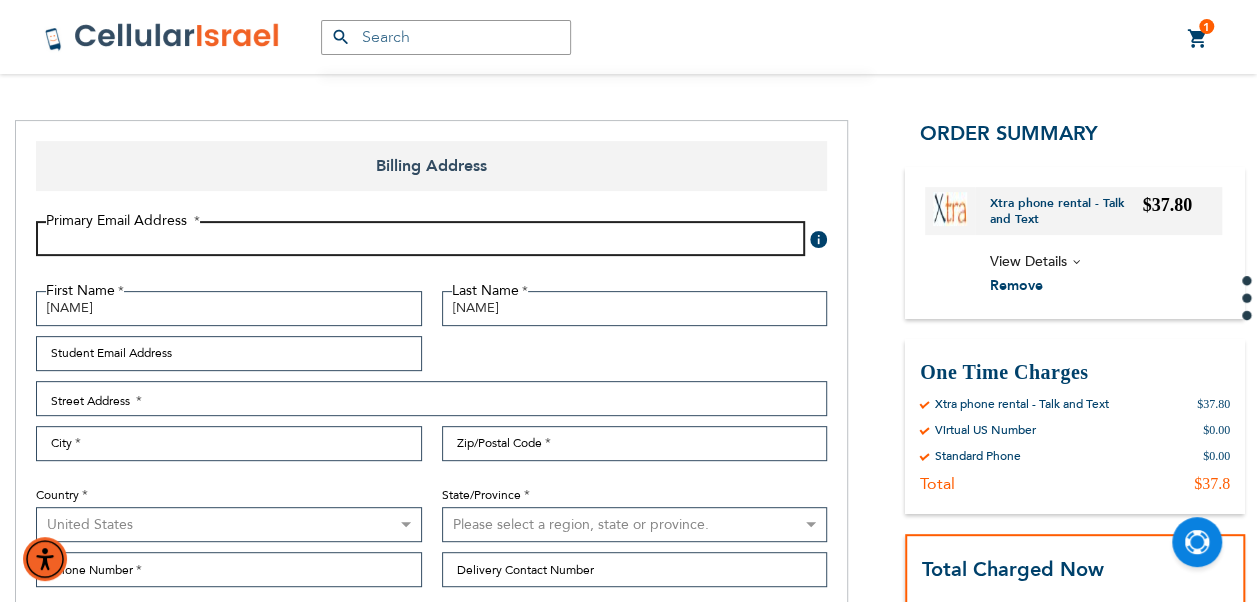 click on "Email Address" at bounding box center (420, 238) 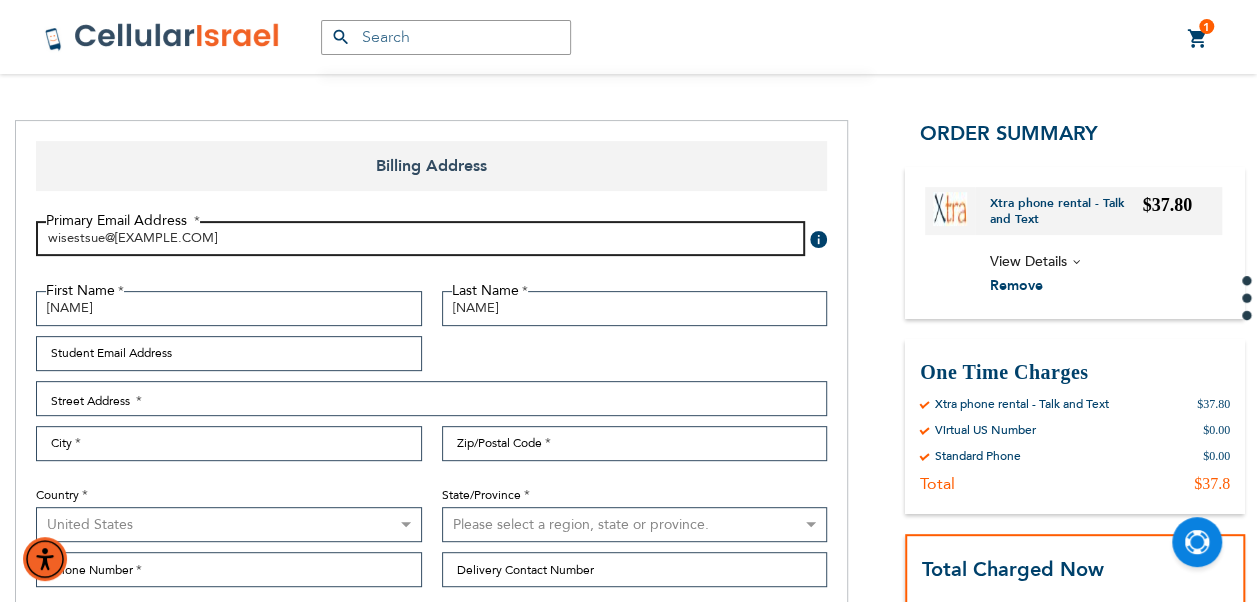 type on "wisestsue@[EXAMPLE.COM]" 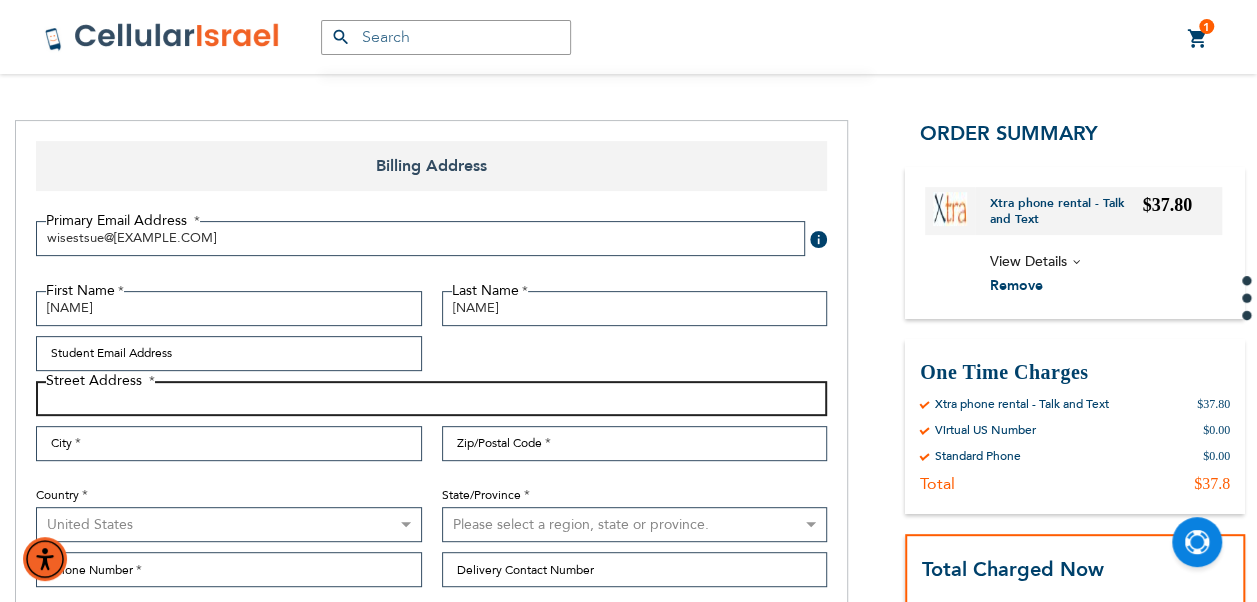 click on "Street Address: Line 1" at bounding box center [431, 398] 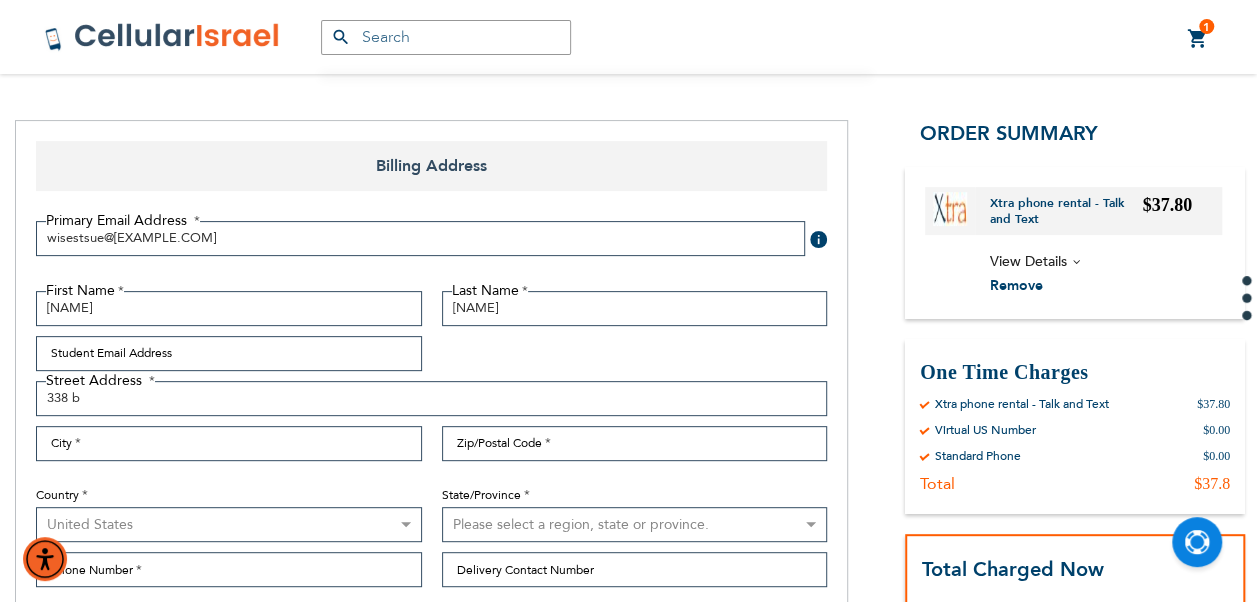 click on "First Name
[NAME]
Last Name
[NAME]
Student Email Address
Street Address
Street Address: Line 1
338 b
City
Zip/Postal Code" at bounding box center [431, 444] 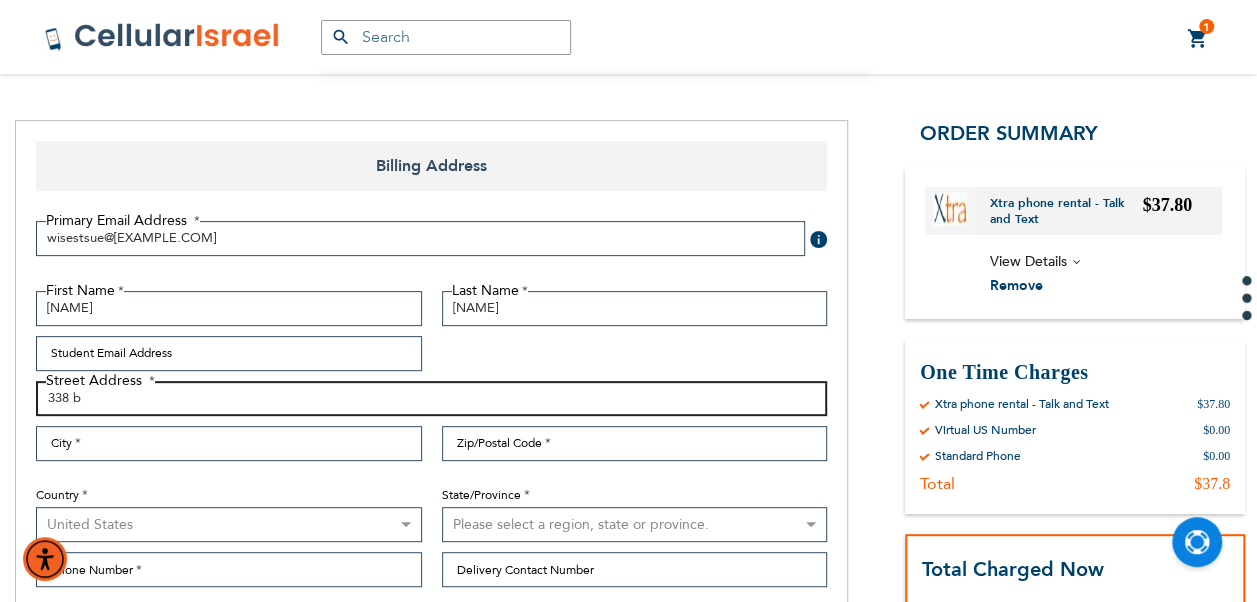 click on "338 b" at bounding box center [431, 398] 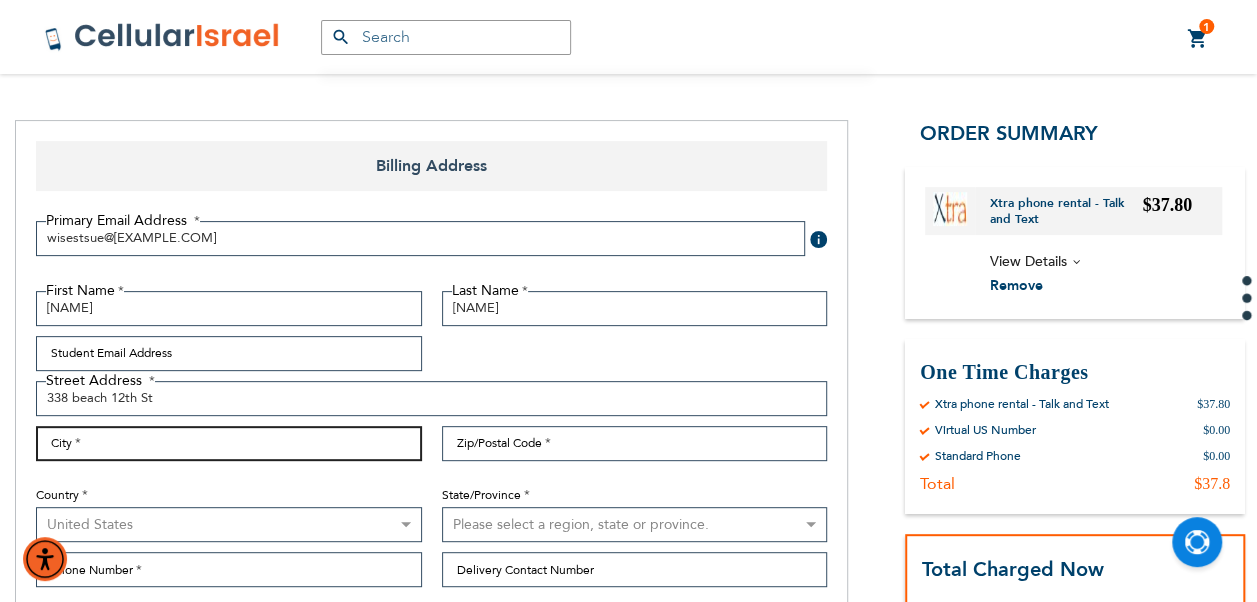 type on "[NEIGHBORHOOD]" 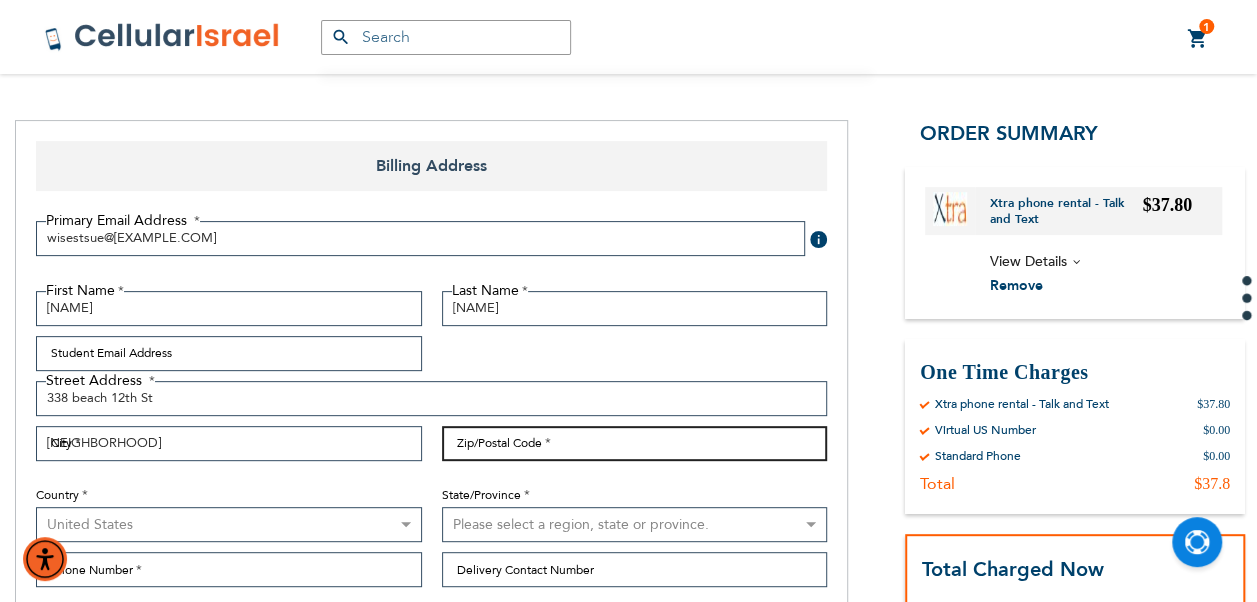 type on "[ZIP]" 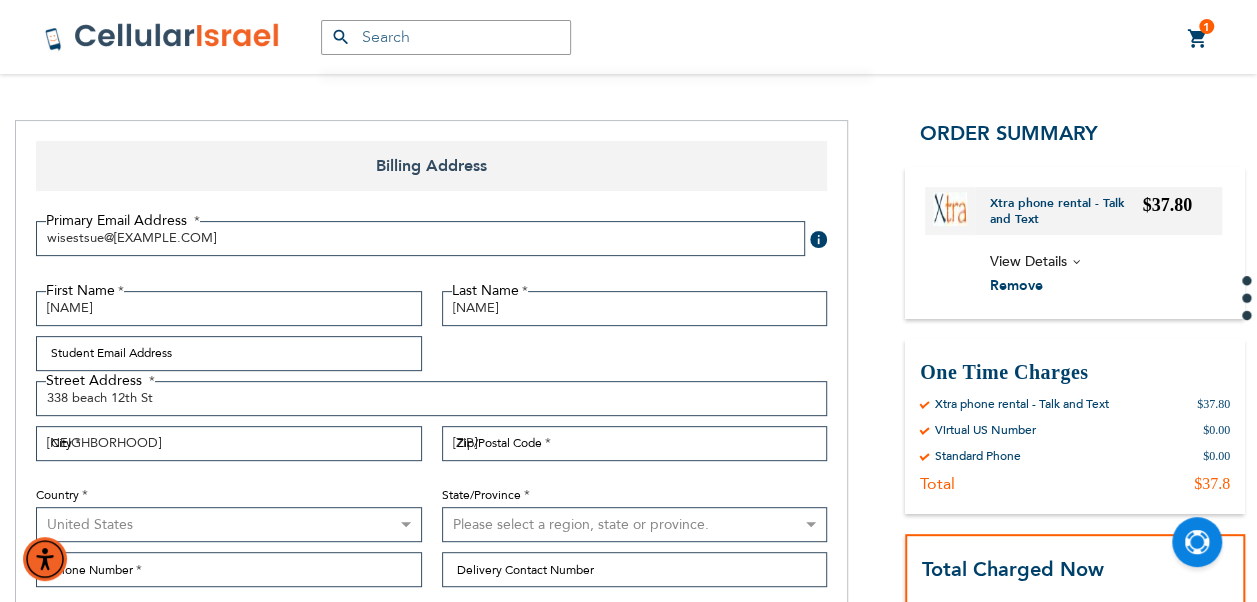 select on "43" 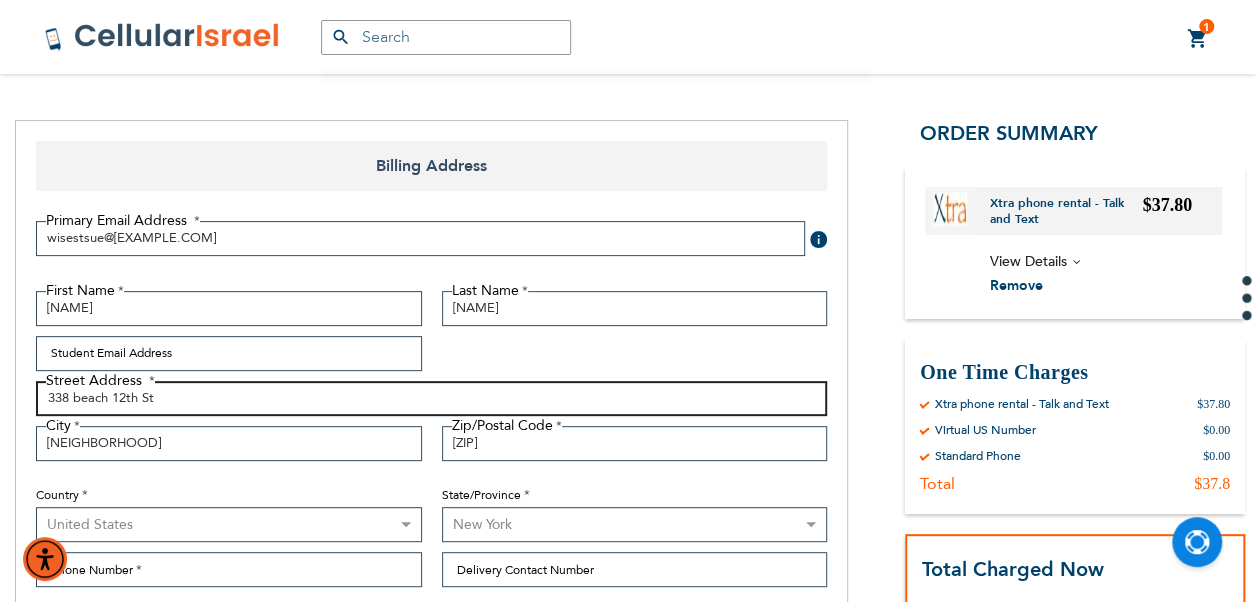 click on "338 beach 12th St" at bounding box center (431, 398) 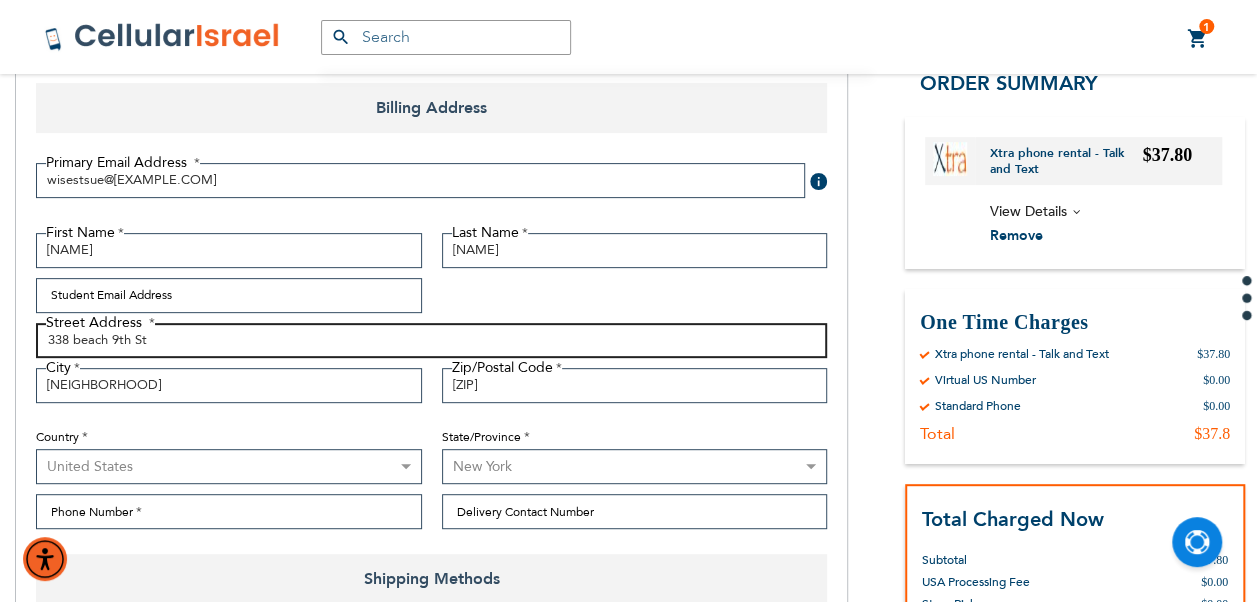 scroll, scrollTop: 300, scrollLeft: 0, axis: vertical 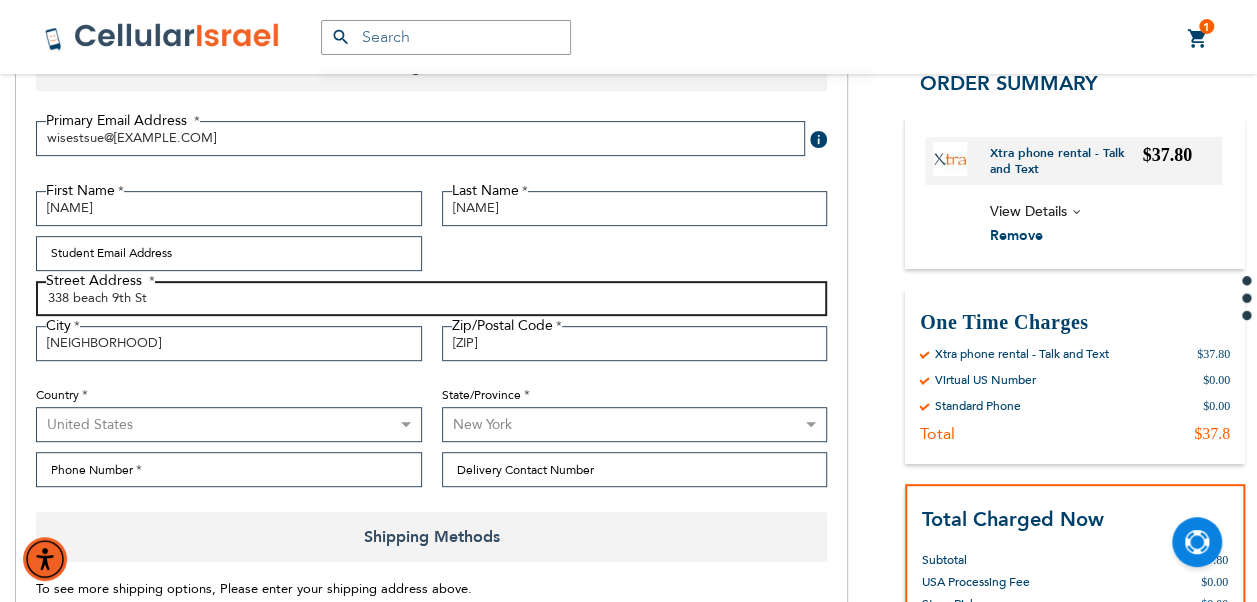type on "338 beach 9th St" 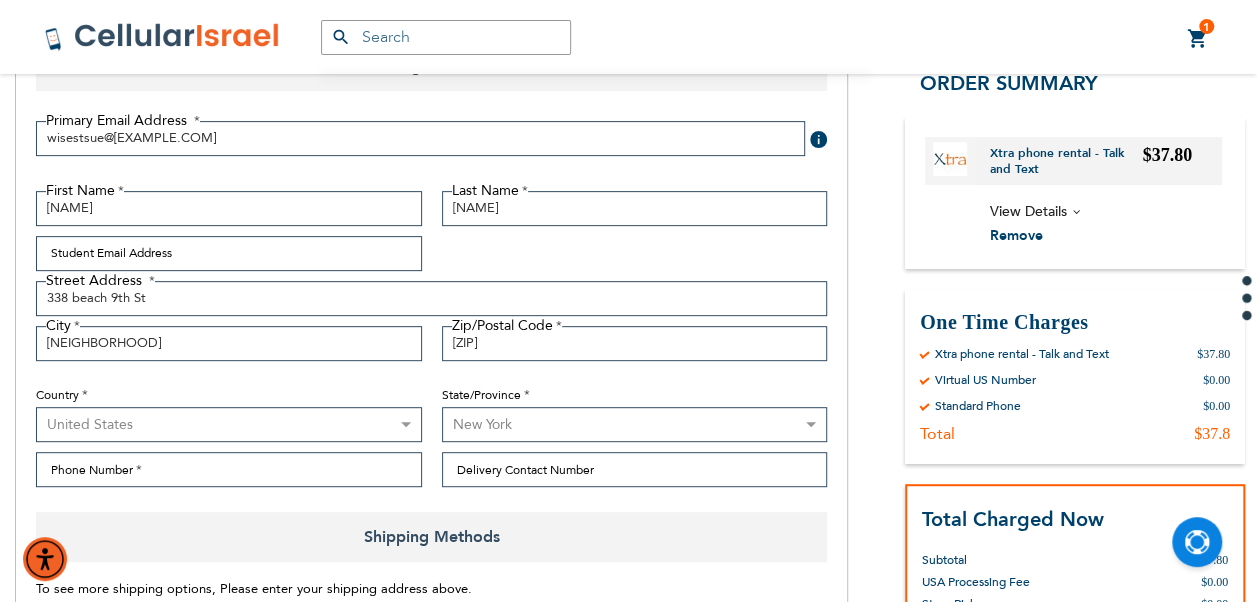 click on "First Name
[NAME]
Last Name
[NAME]
Student Email Address
Street Address
Street Address: Line 1
338 beach 9th St
City
[NEIGHBORHOOD]
Zip/Postal Code" at bounding box center [431, 344] 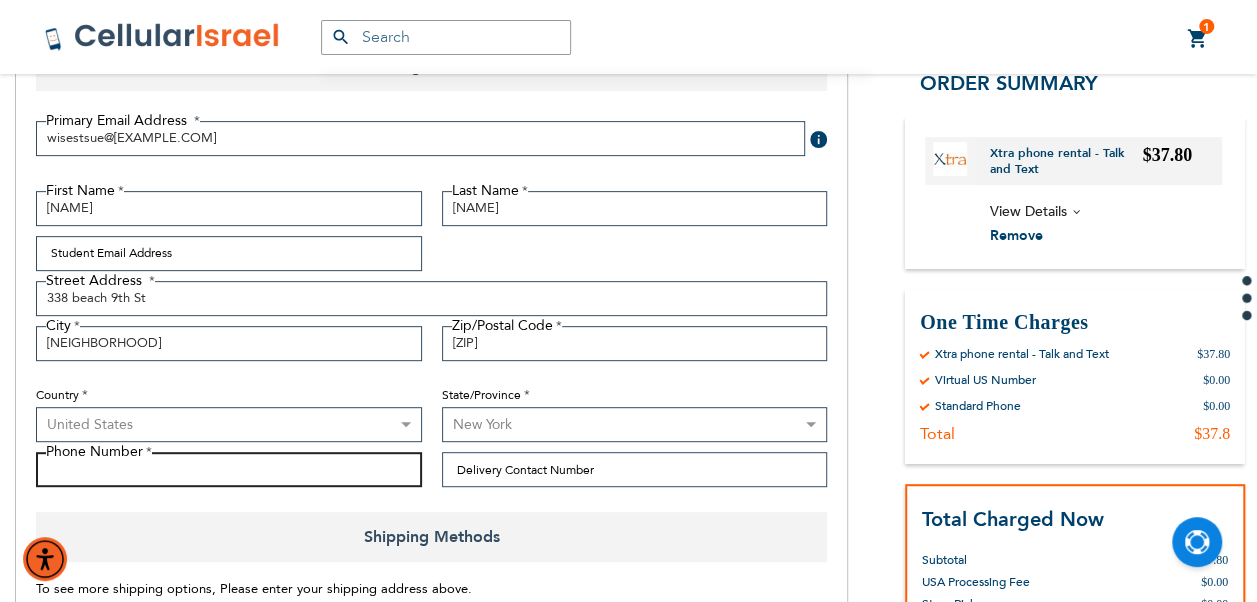 click on "Phone Number" at bounding box center [229, 469] 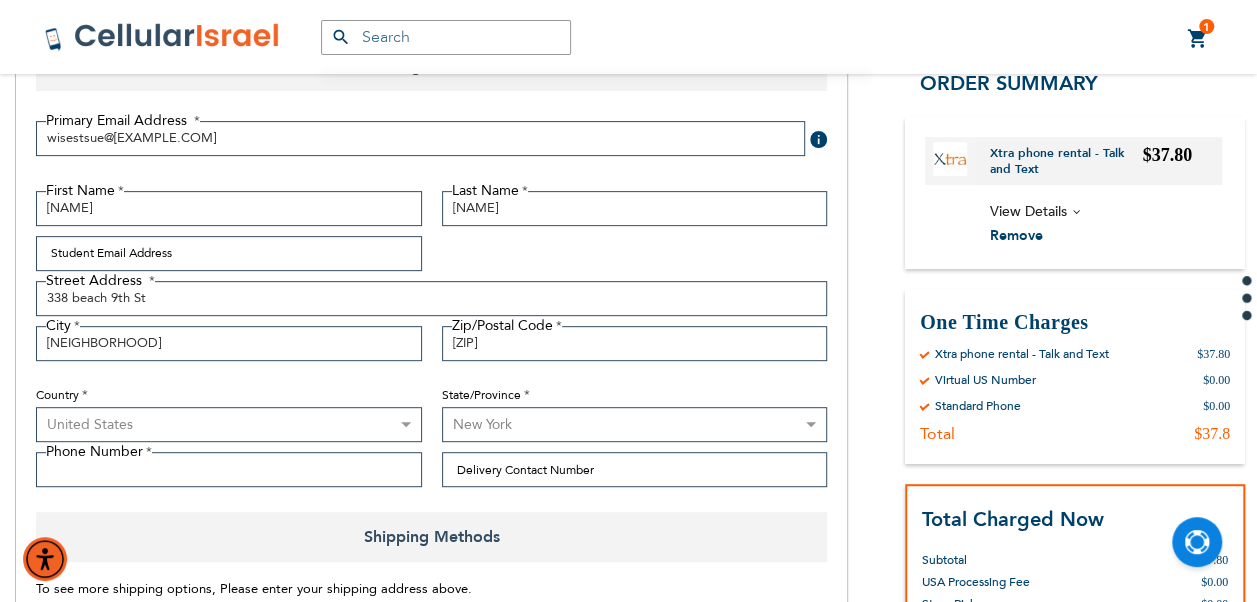 click on "Shipping Methods" at bounding box center (431, 537) 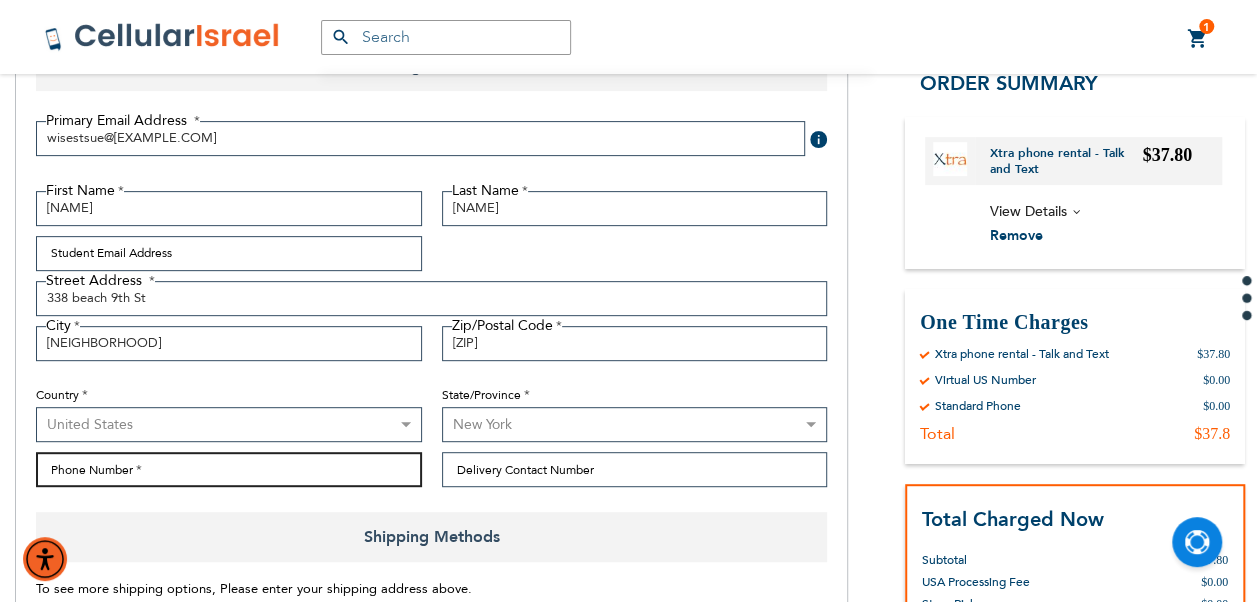 click on "Phone Number" at bounding box center [229, 469] 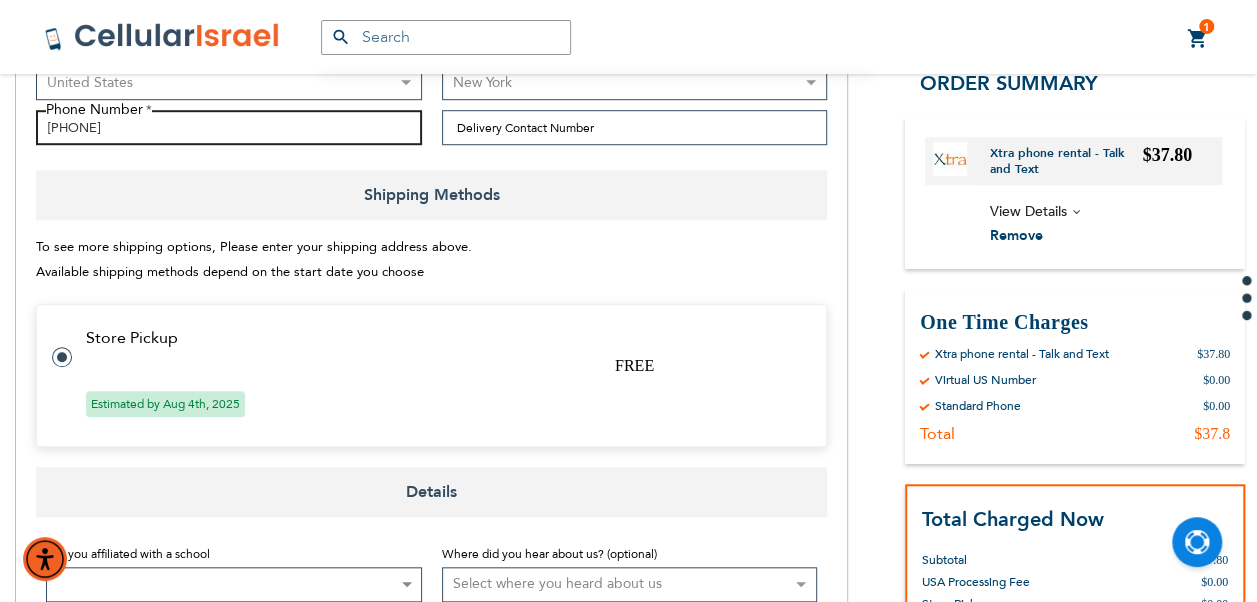 scroll, scrollTop: 700, scrollLeft: 0, axis: vertical 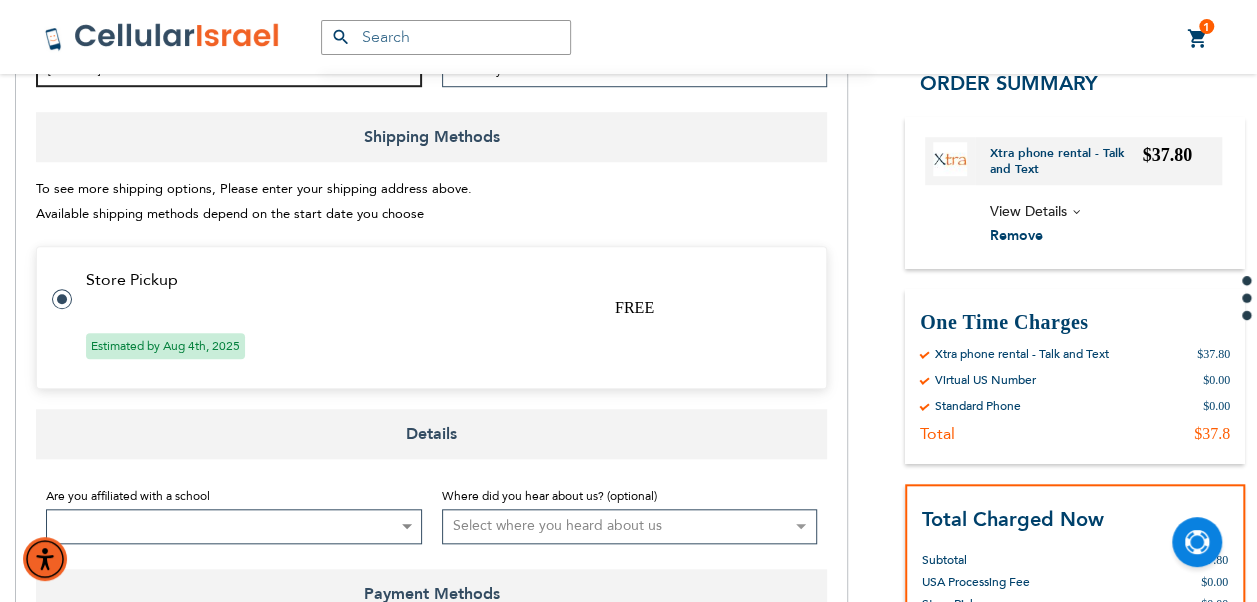 type on "[PHONE]" 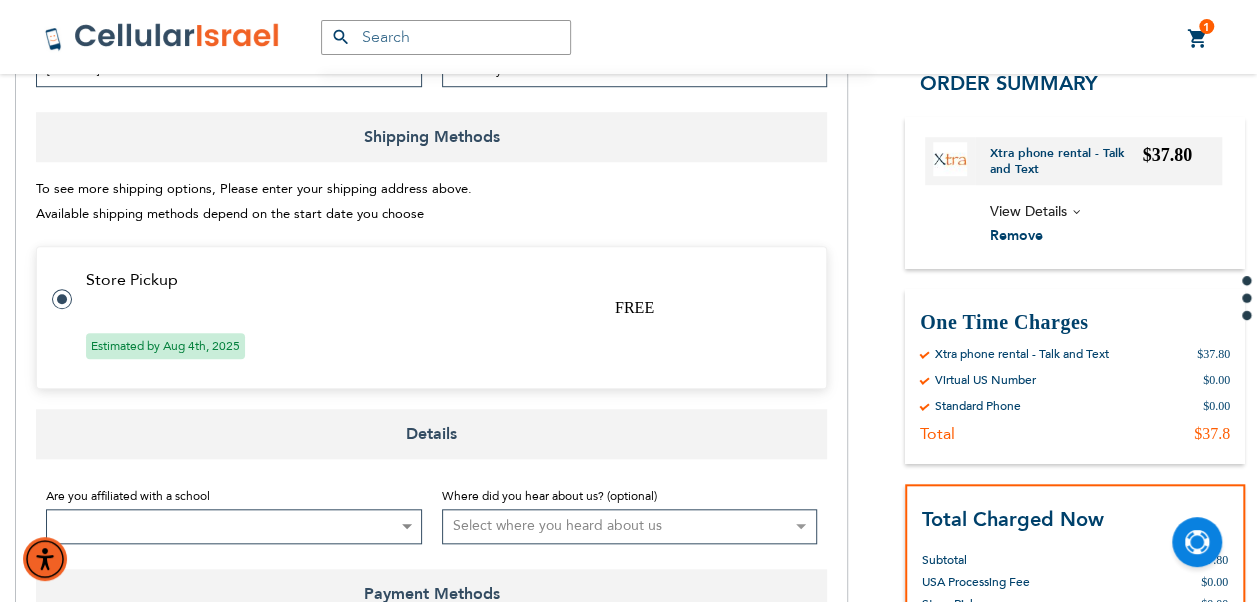 click on "Are you affiliated with a school" at bounding box center [128, 496] 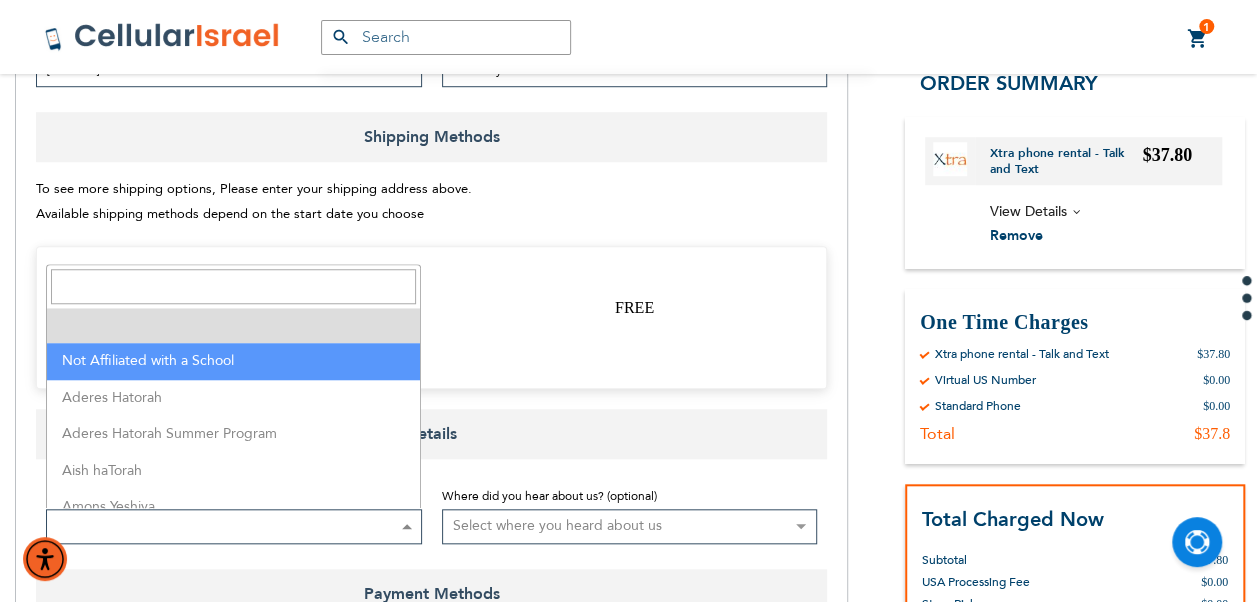 select on "199" 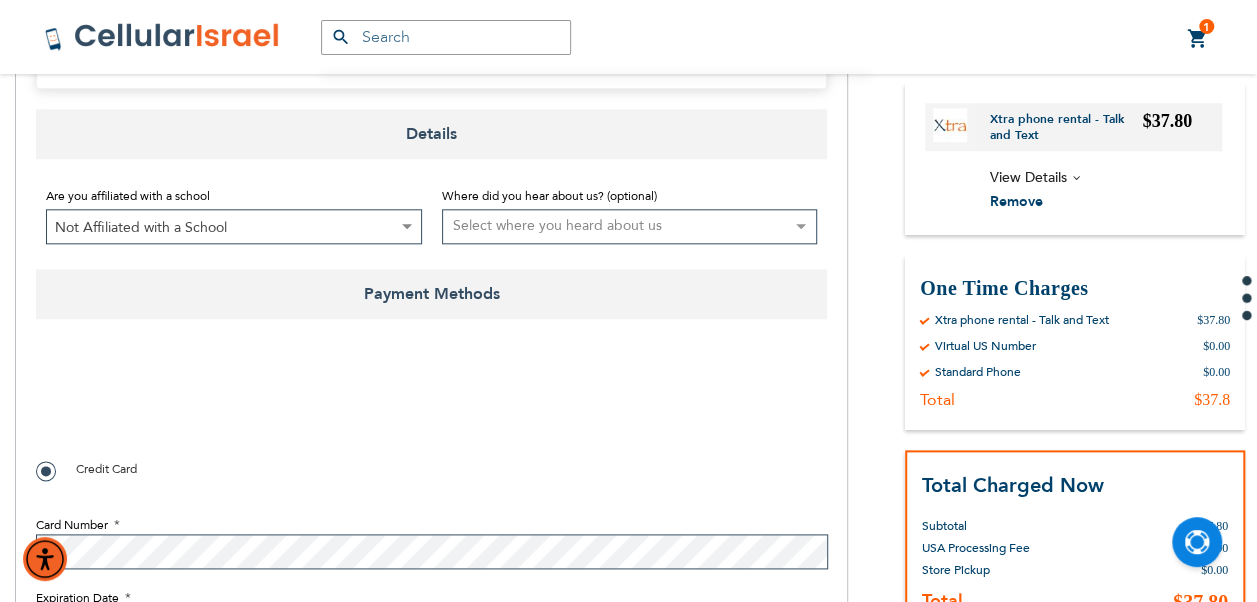 scroll, scrollTop: 1200, scrollLeft: 0, axis: vertical 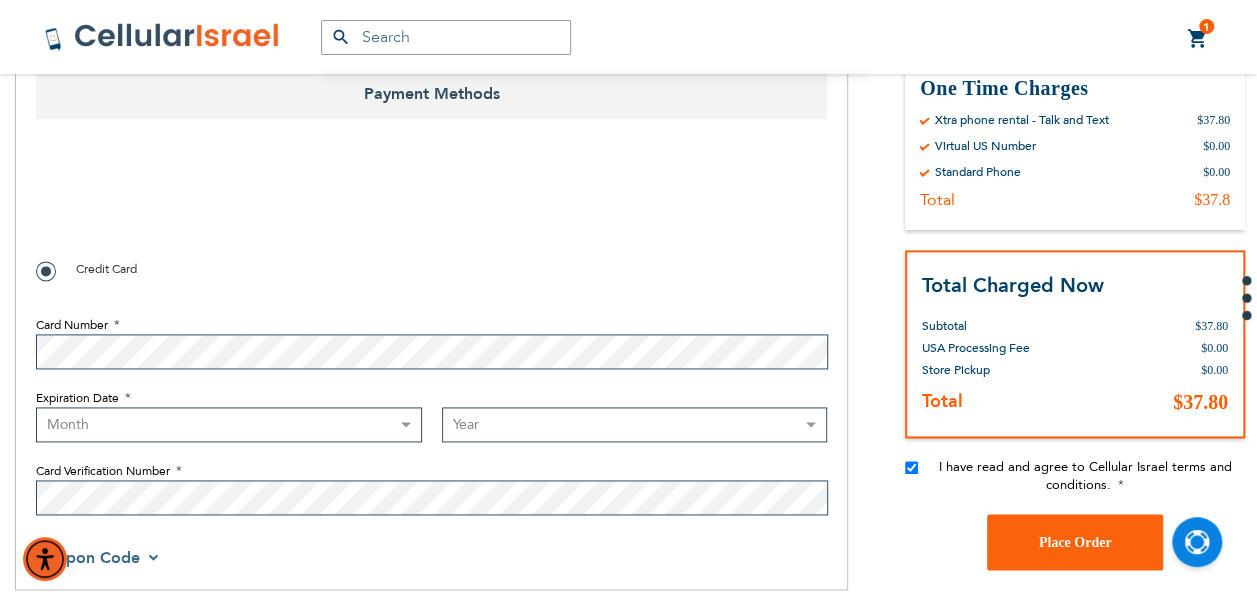 checkbox on "true" 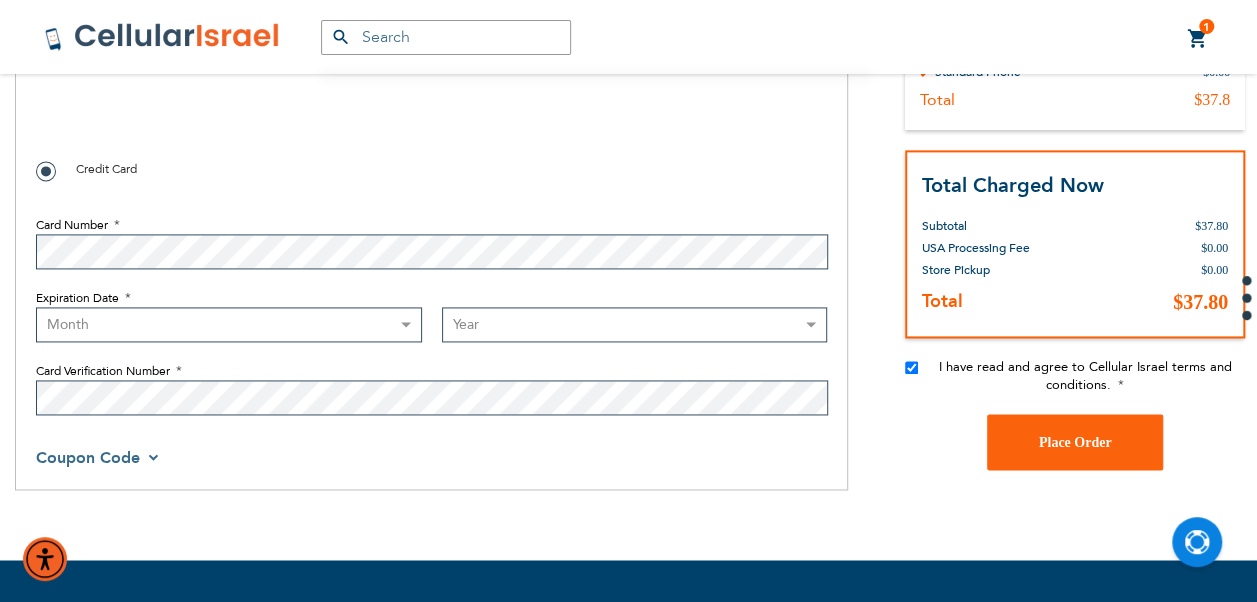 click on "Card  Number
Expiration Date
Month 01 - January 02 - February 03 - March 04 - April 05 - May 06 - June 07 - July 08 - August 09 - September 10 - October 11 - November 12 - December
Year 2025 2026 2027 2028 2029 2030 2031 2032 2033 2034 2035 2036 2037 2038 2039 2040" at bounding box center (431, 310) 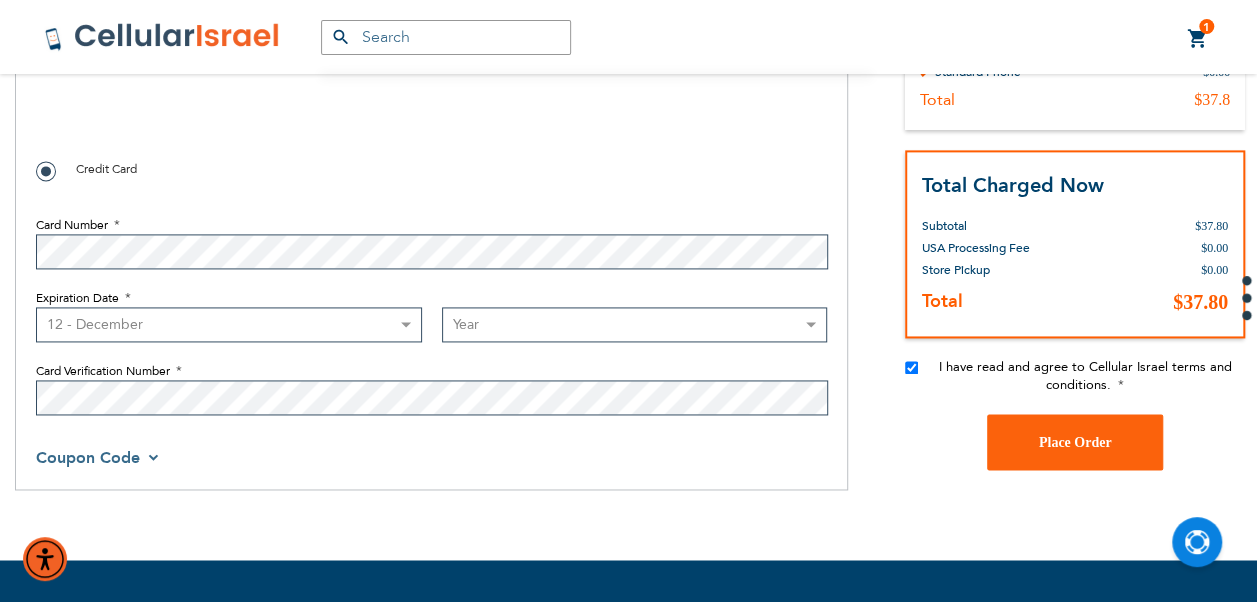 click on "Month 01 - January 02 - February 03 - March 04 - April 05 - May 06 - June 07 - July 08 - August 09 - September 10 - October 11 - November 12 - December" at bounding box center [229, 324] 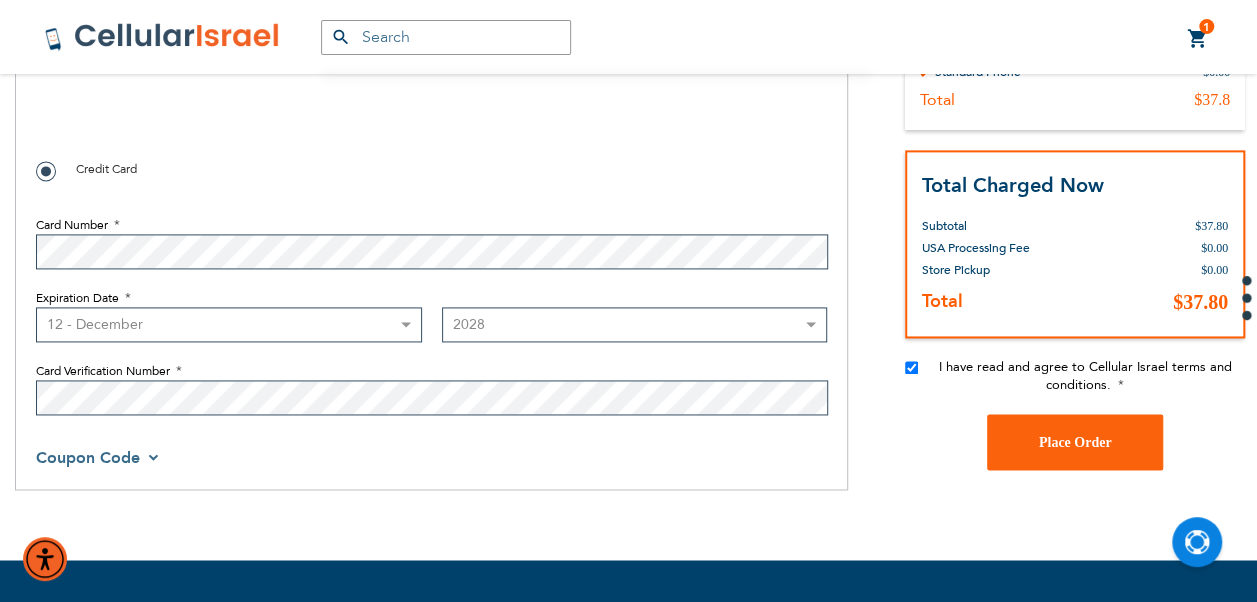 click on "Year 2025 2026 2027 2028 2029 2030 2031 2032 2033 2034 2035 2036 2037 2038 2039 2040" at bounding box center (635, 324) 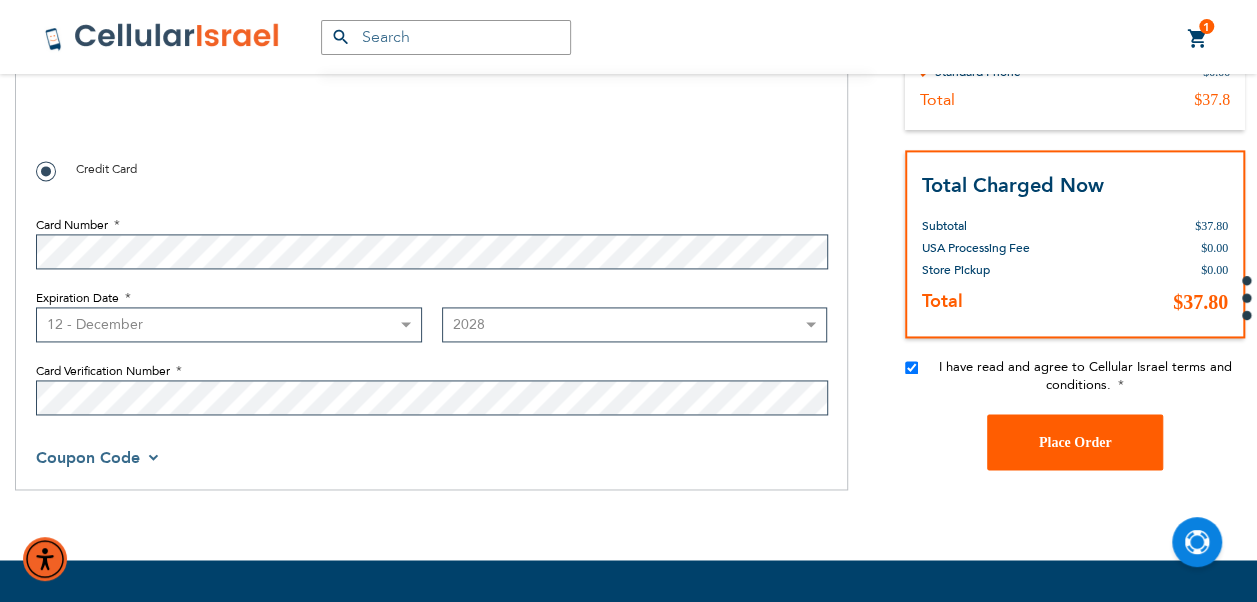 click on "Place Order" at bounding box center (1075, 442) 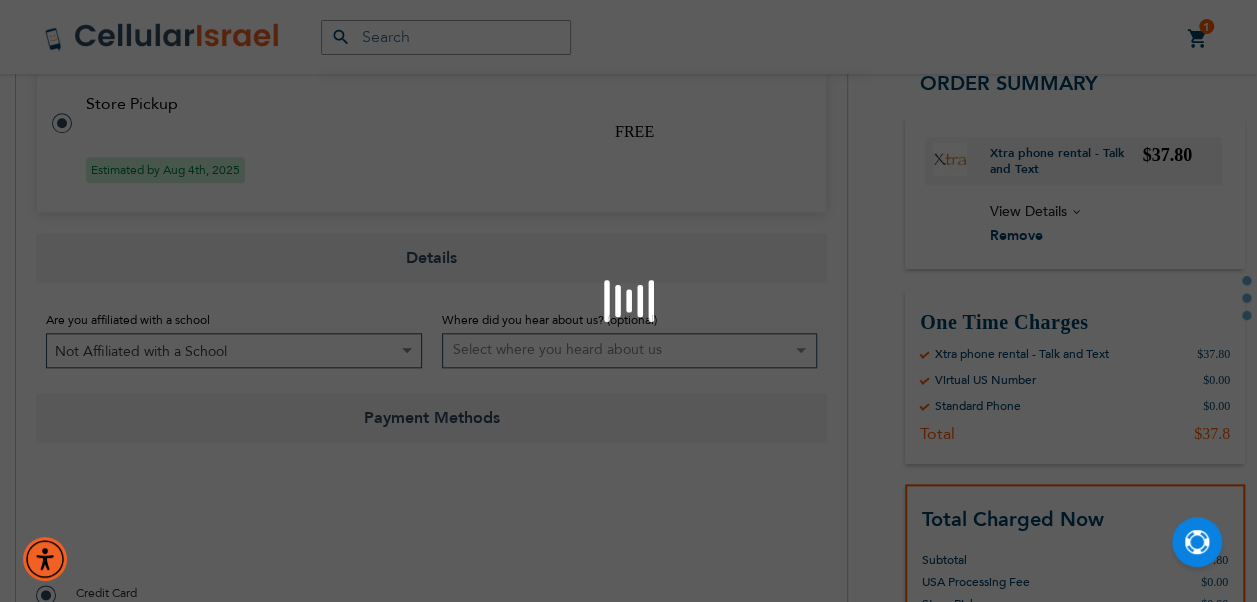 scroll, scrollTop: 576, scrollLeft: 0, axis: vertical 